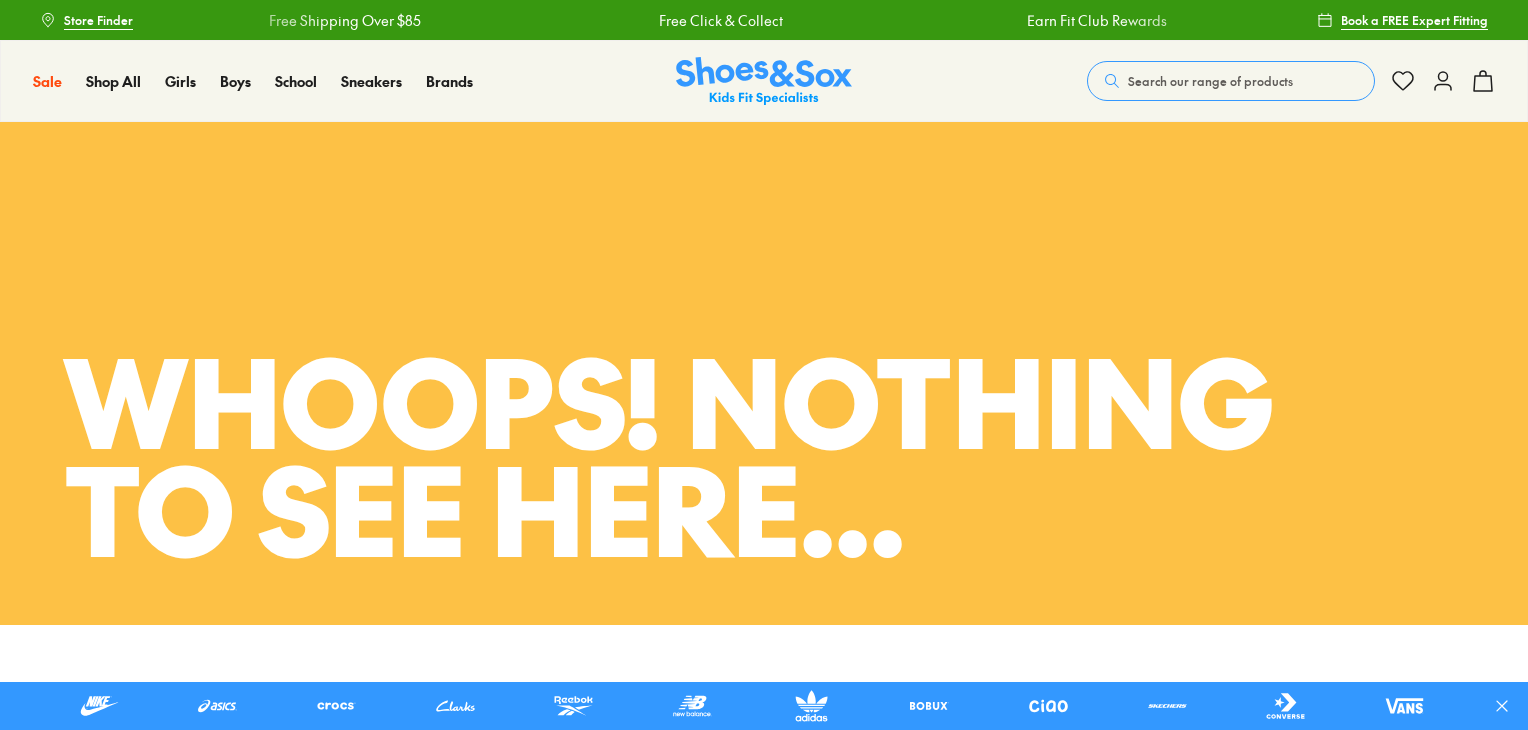 scroll, scrollTop: 0, scrollLeft: 0, axis: both 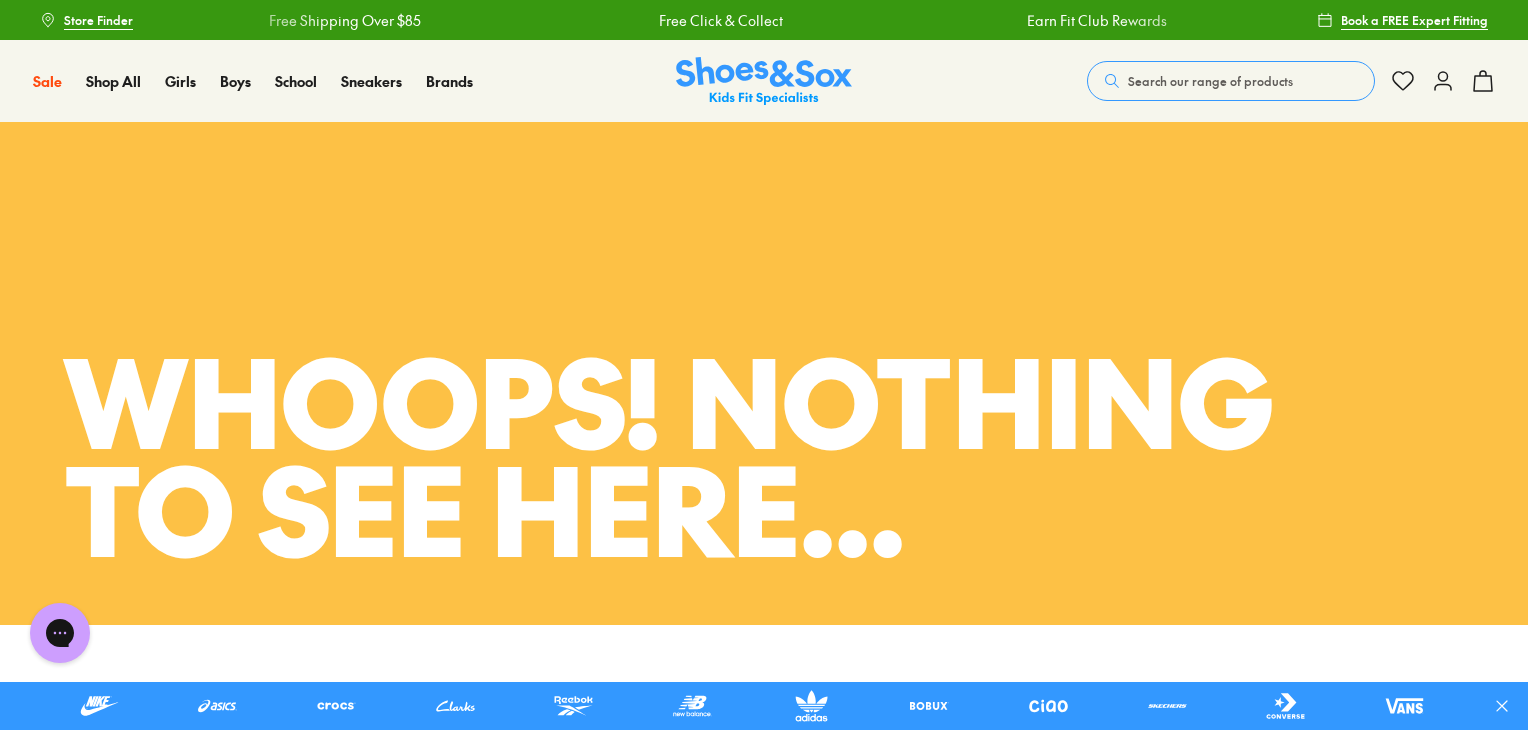 click on "Search our range of products" at bounding box center (1210, 81) 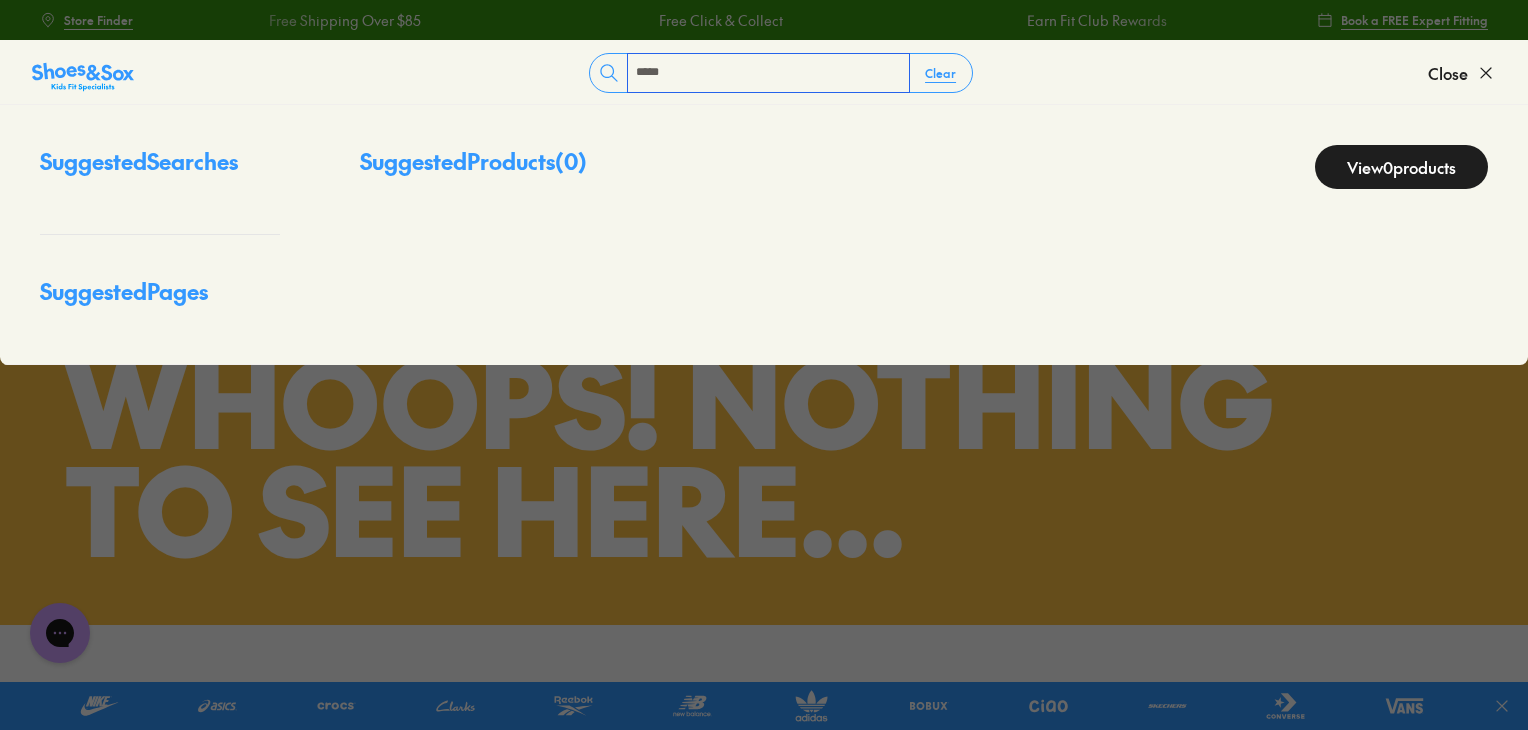 type on "****" 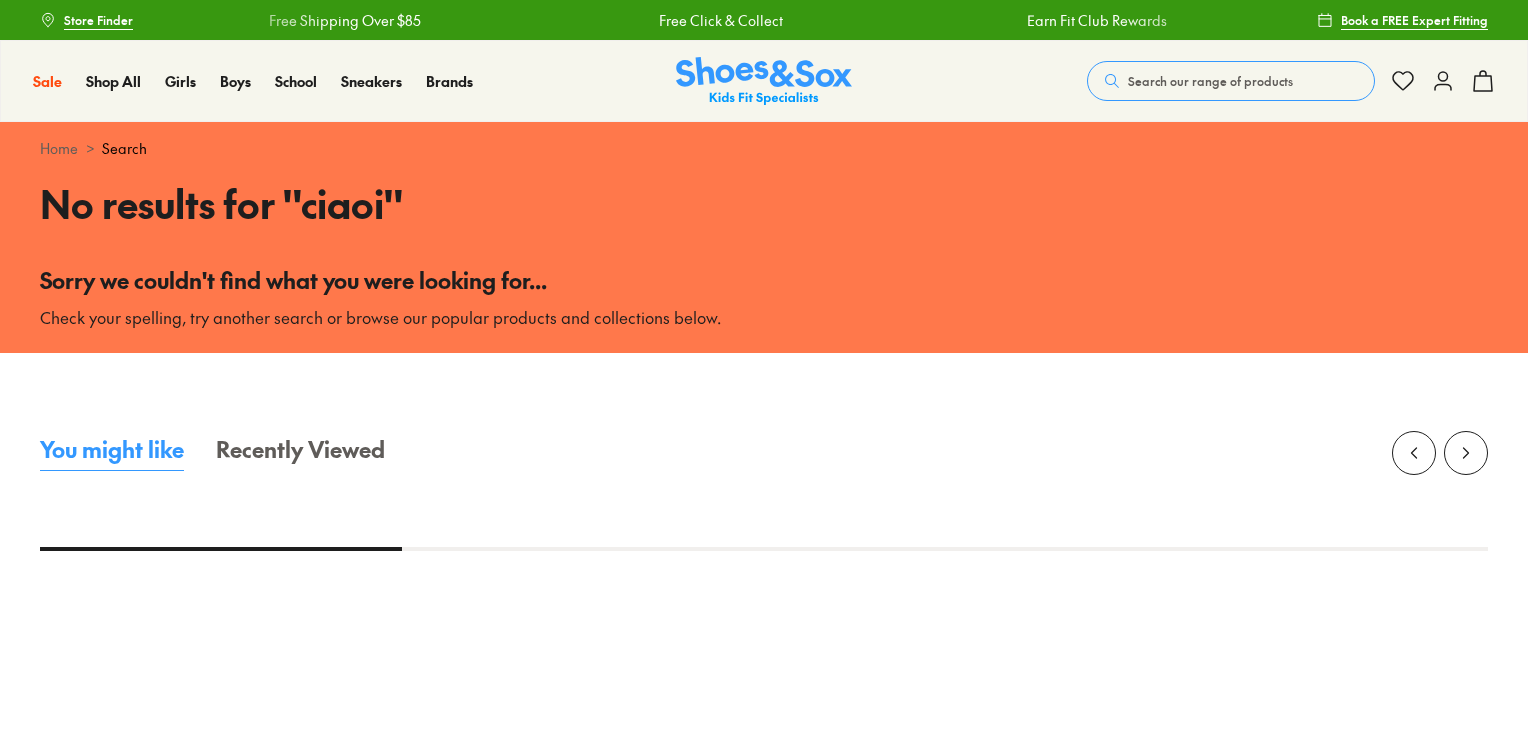 scroll, scrollTop: 0, scrollLeft: 0, axis: both 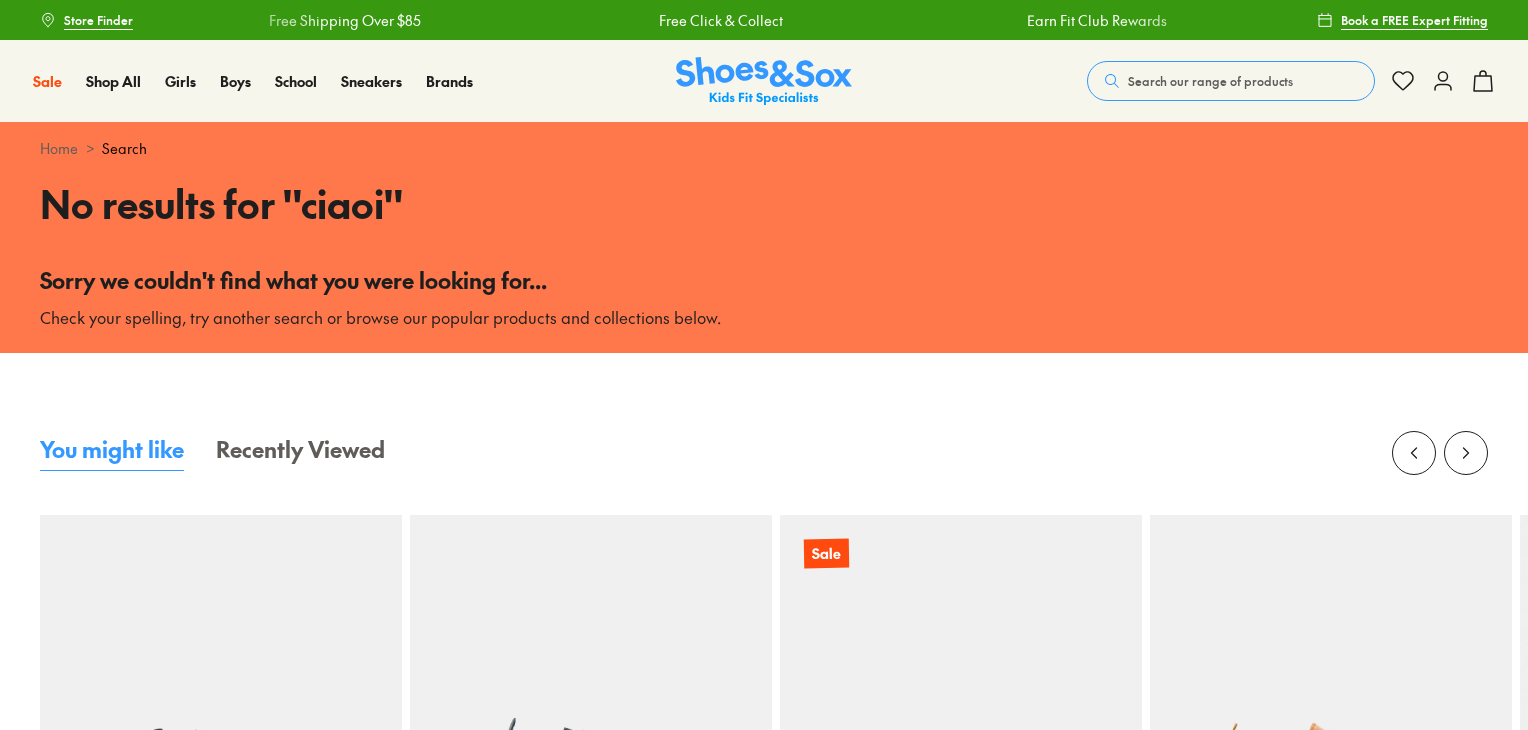 click on "Search our range of products" at bounding box center (1231, 81) 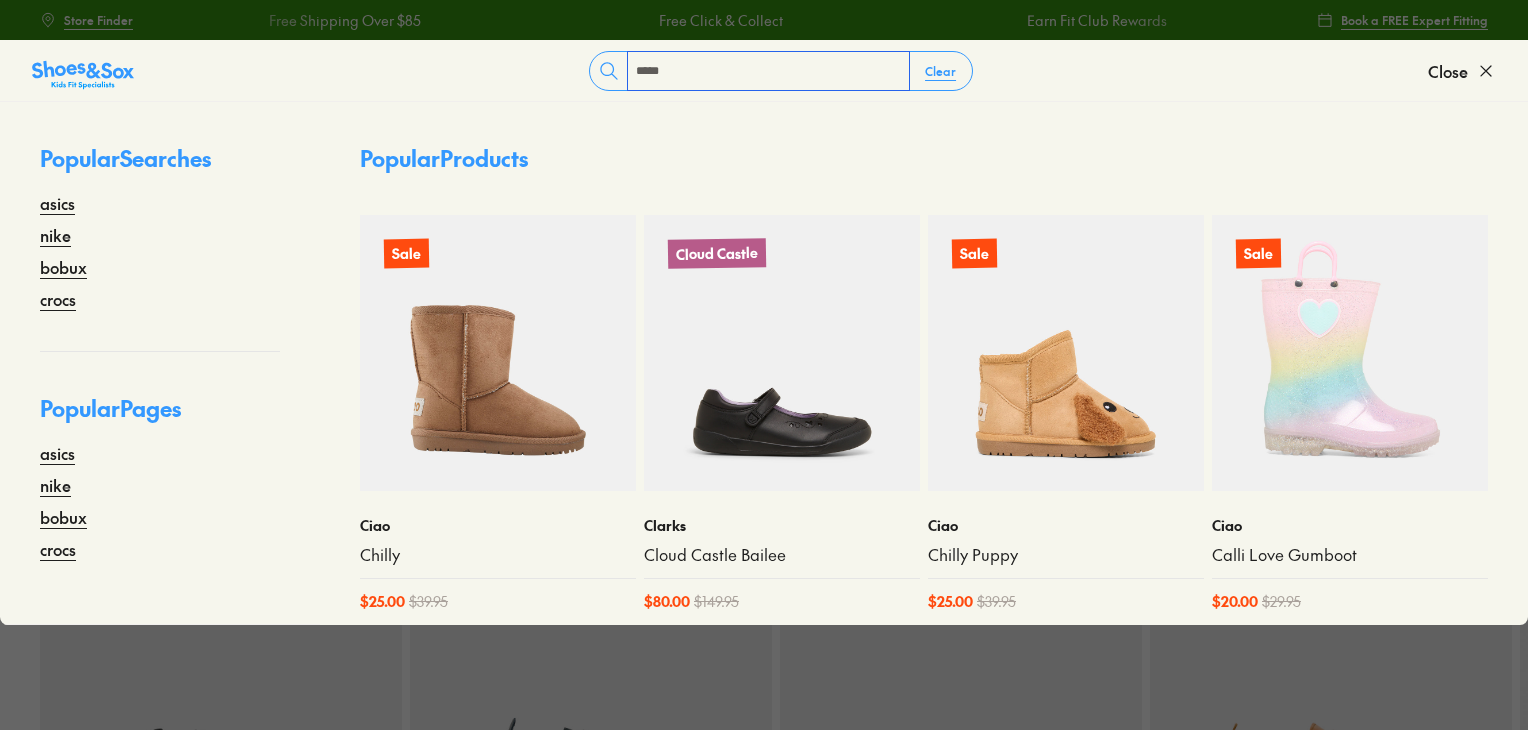 type on "*****" 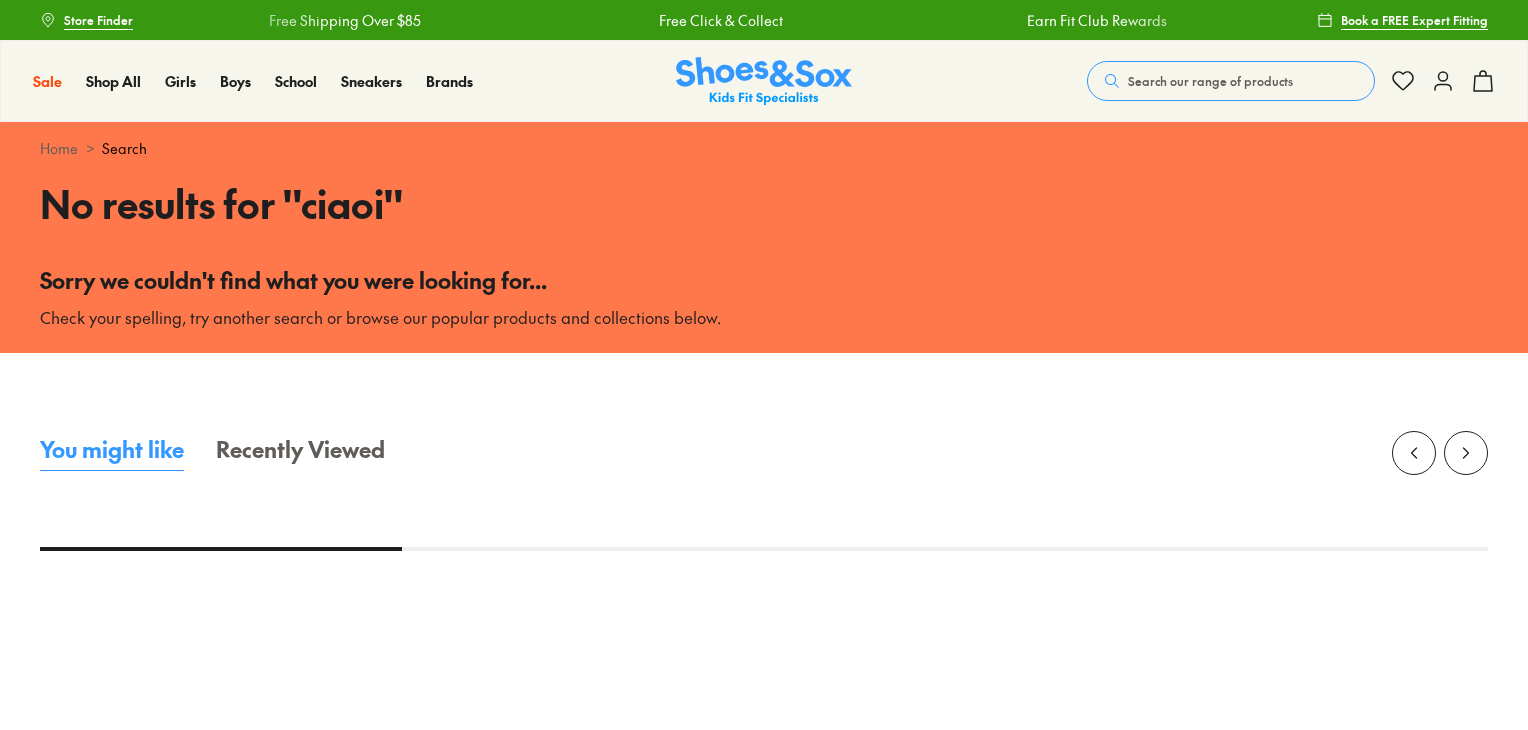 scroll, scrollTop: 0, scrollLeft: 0, axis: both 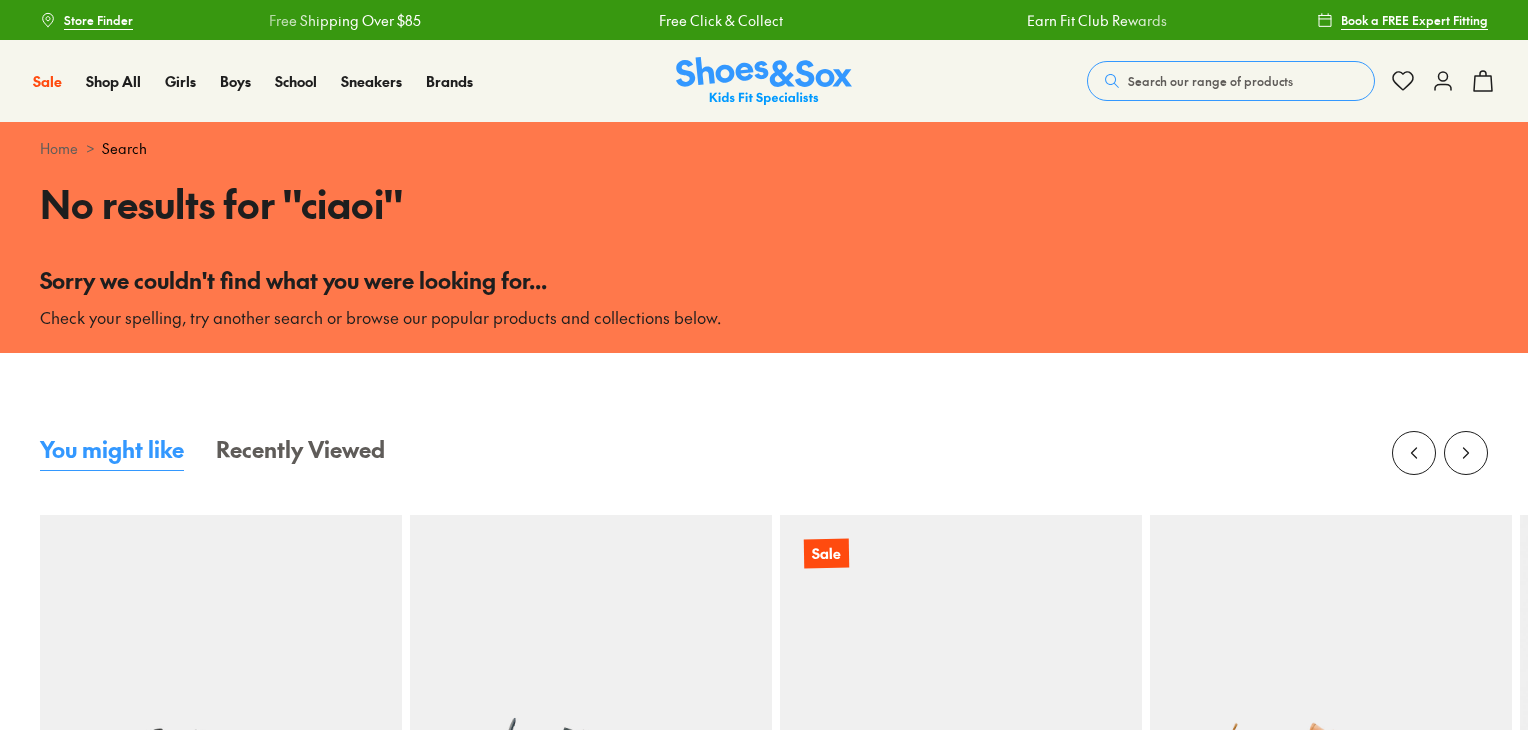 click on "Search our range of products" at bounding box center [1210, 81] 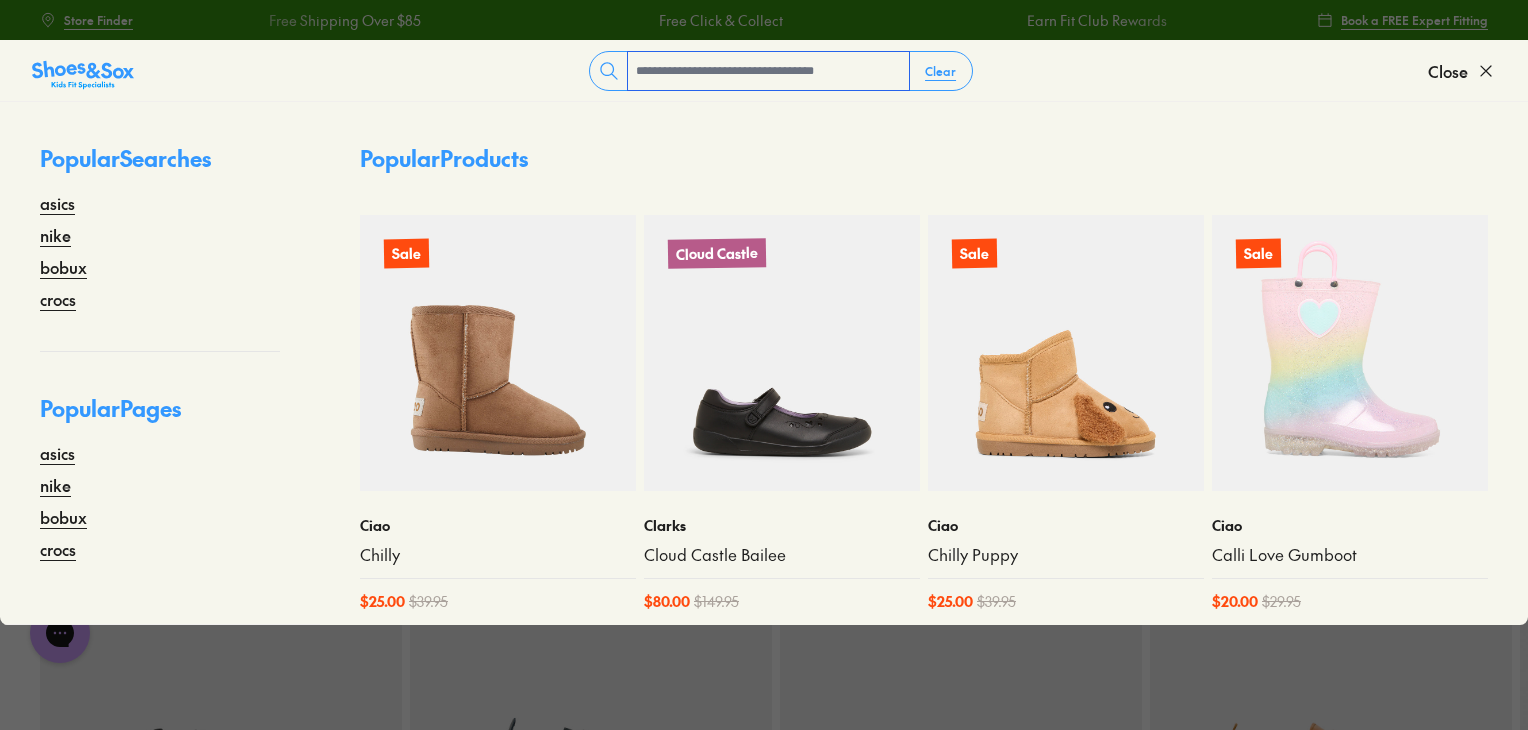 scroll, scrollTop: 0, scrollLeft: 0, axis: both 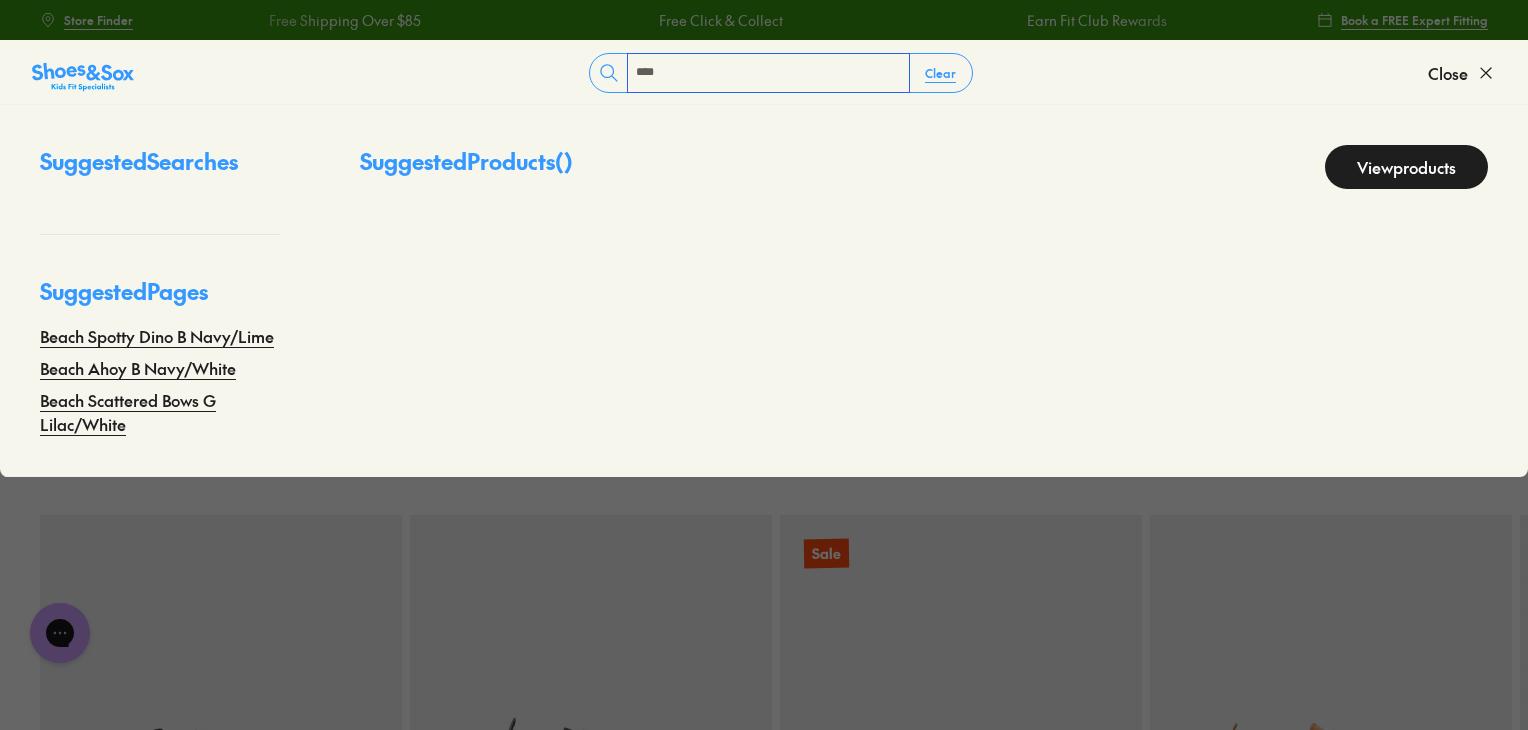 type on "****" 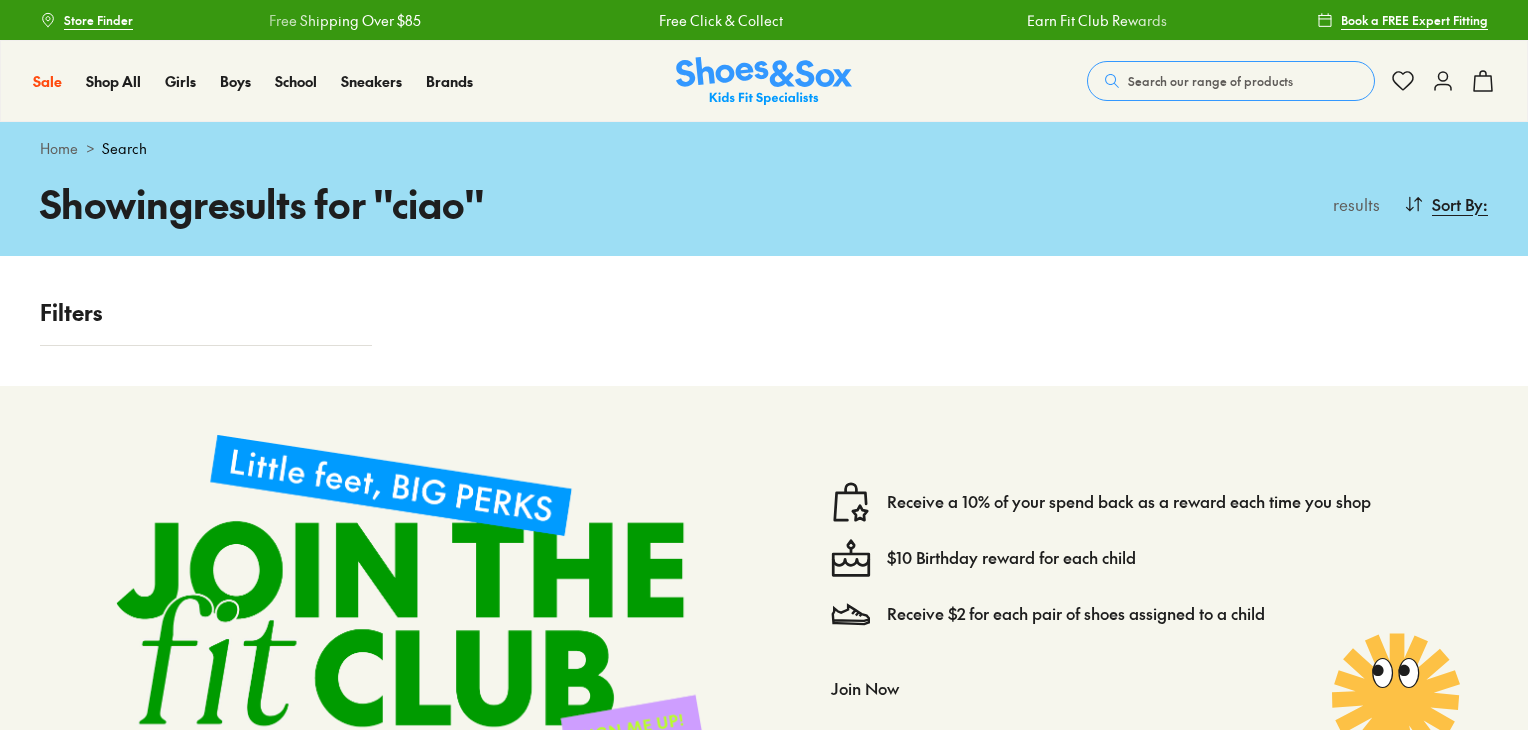 scroll, scrollTop: 0, scrollLeft: 0, axis: both 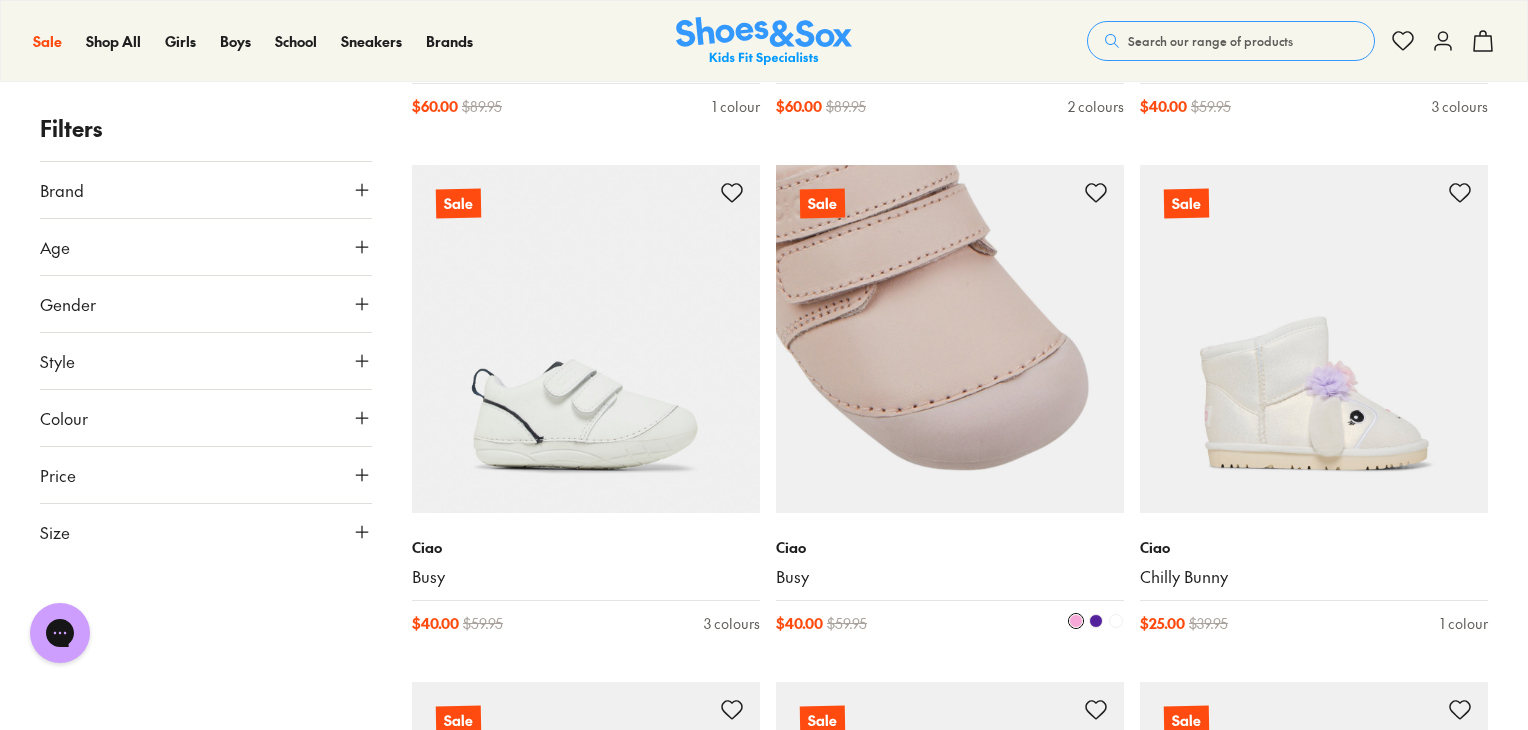 click at bounding box center (950, 339) 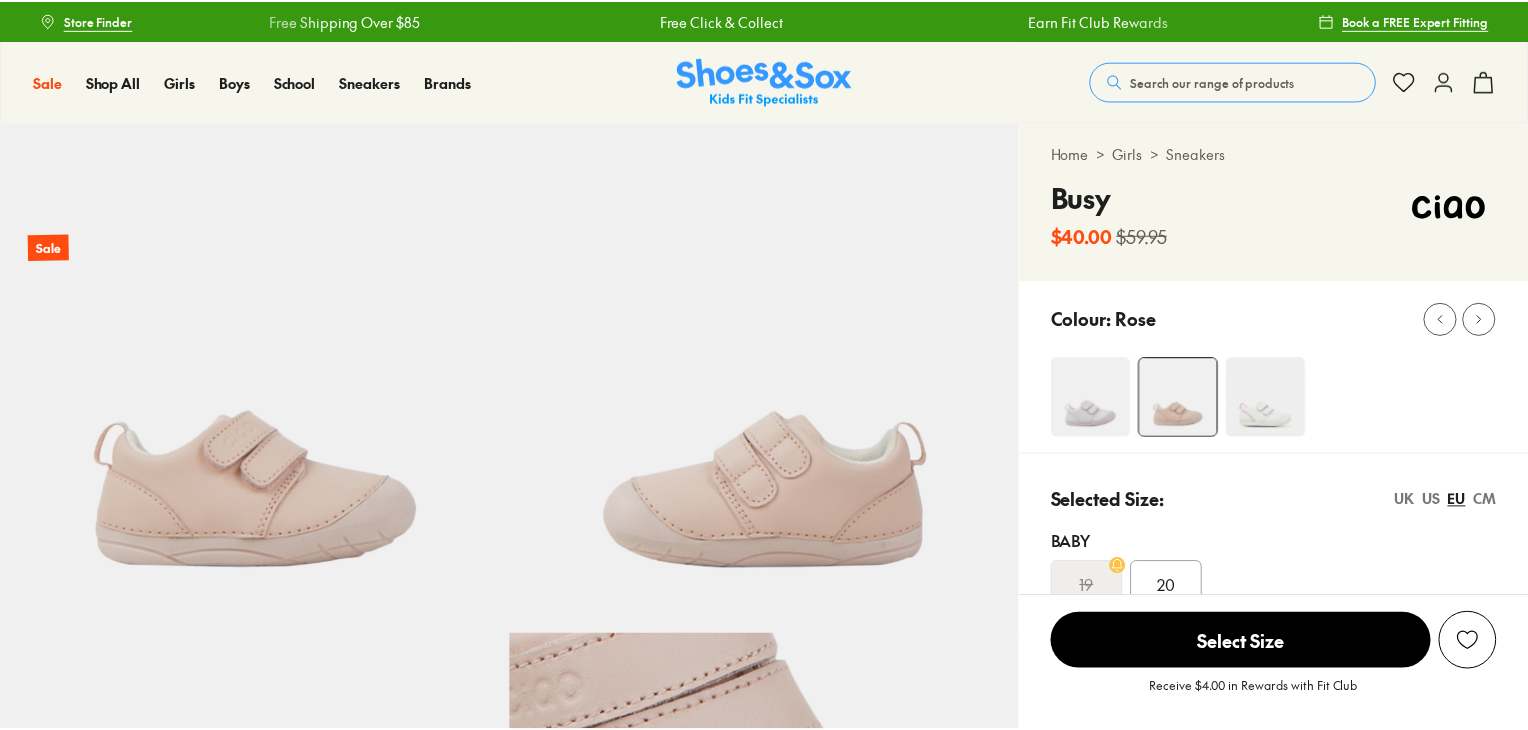 scroll, scrollTop: 0, scrollLeft: 0, axis: both 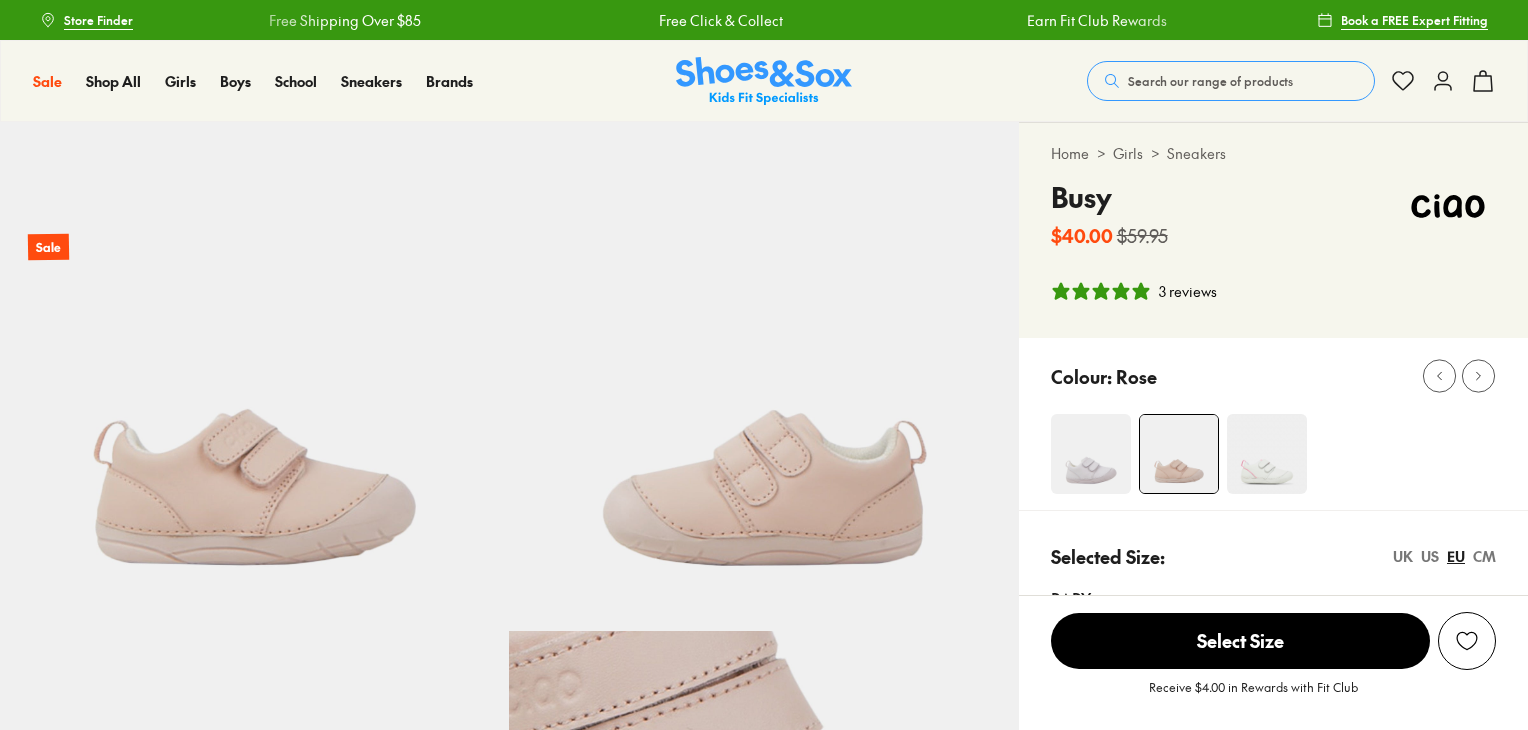 select on "*" 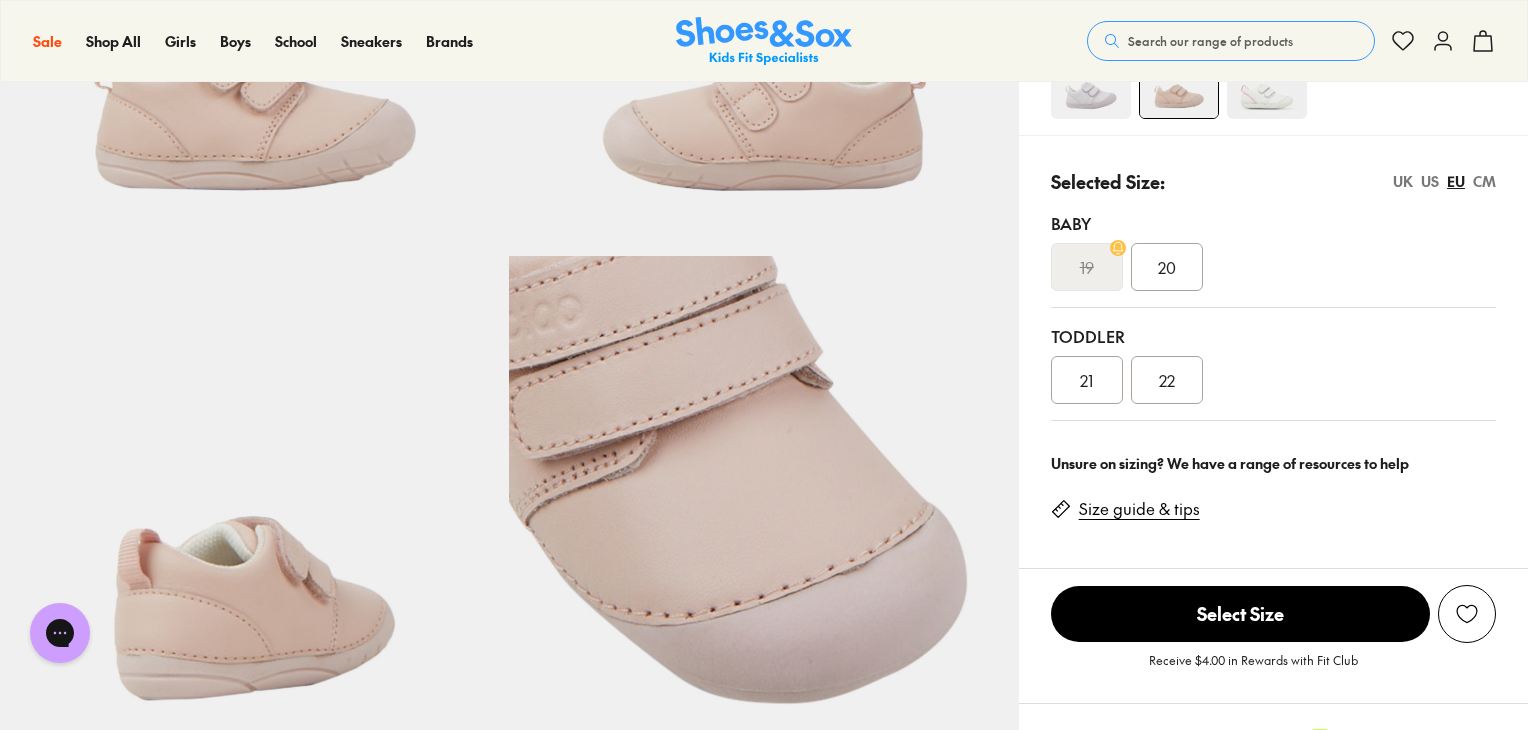 scroll, scrollTop: 400, scrollLeft: 0, axis: vertical 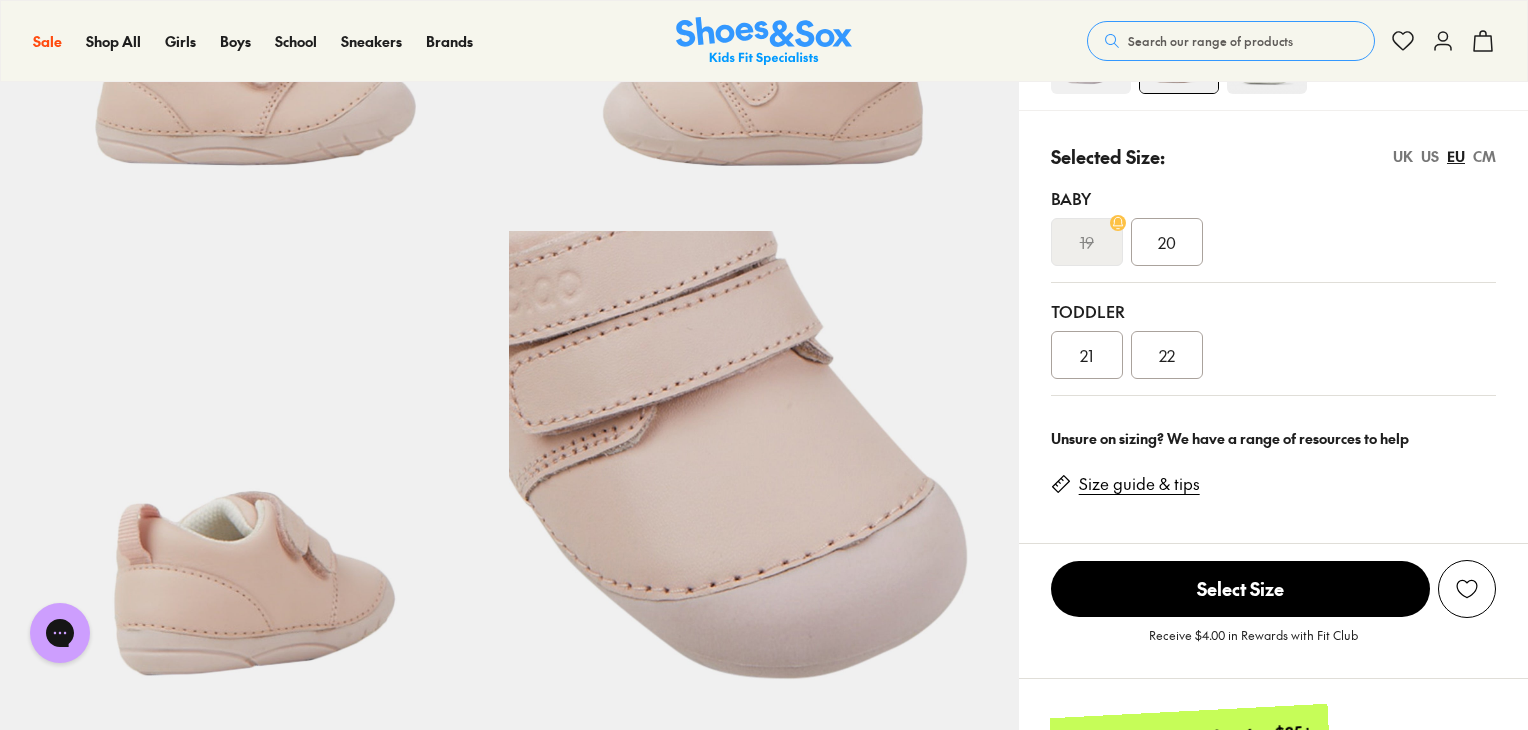 click 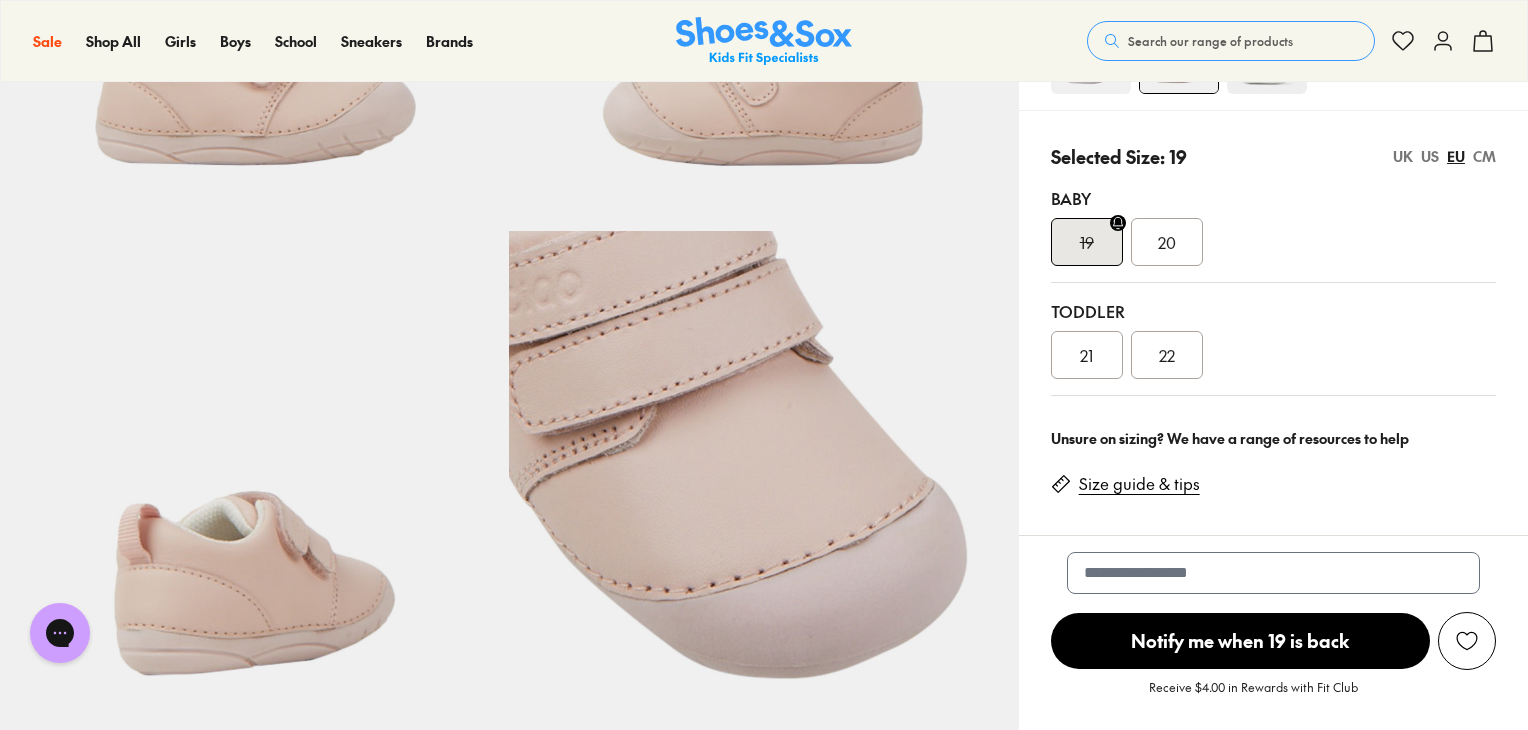 click on "20" at bounding box center (1167, 242) 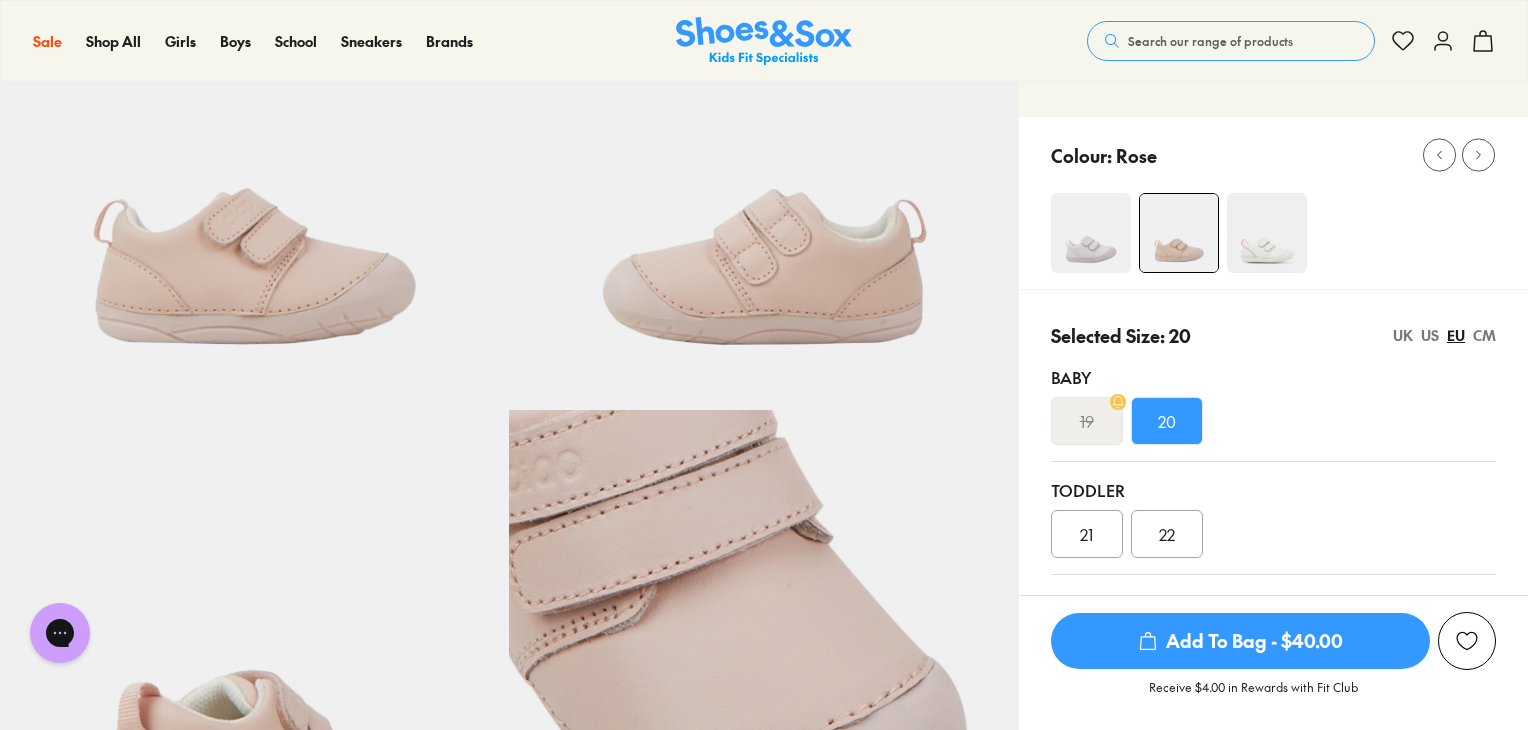 scroll, scrollTop: 100, scrollLeft: 0, axis: vertical 